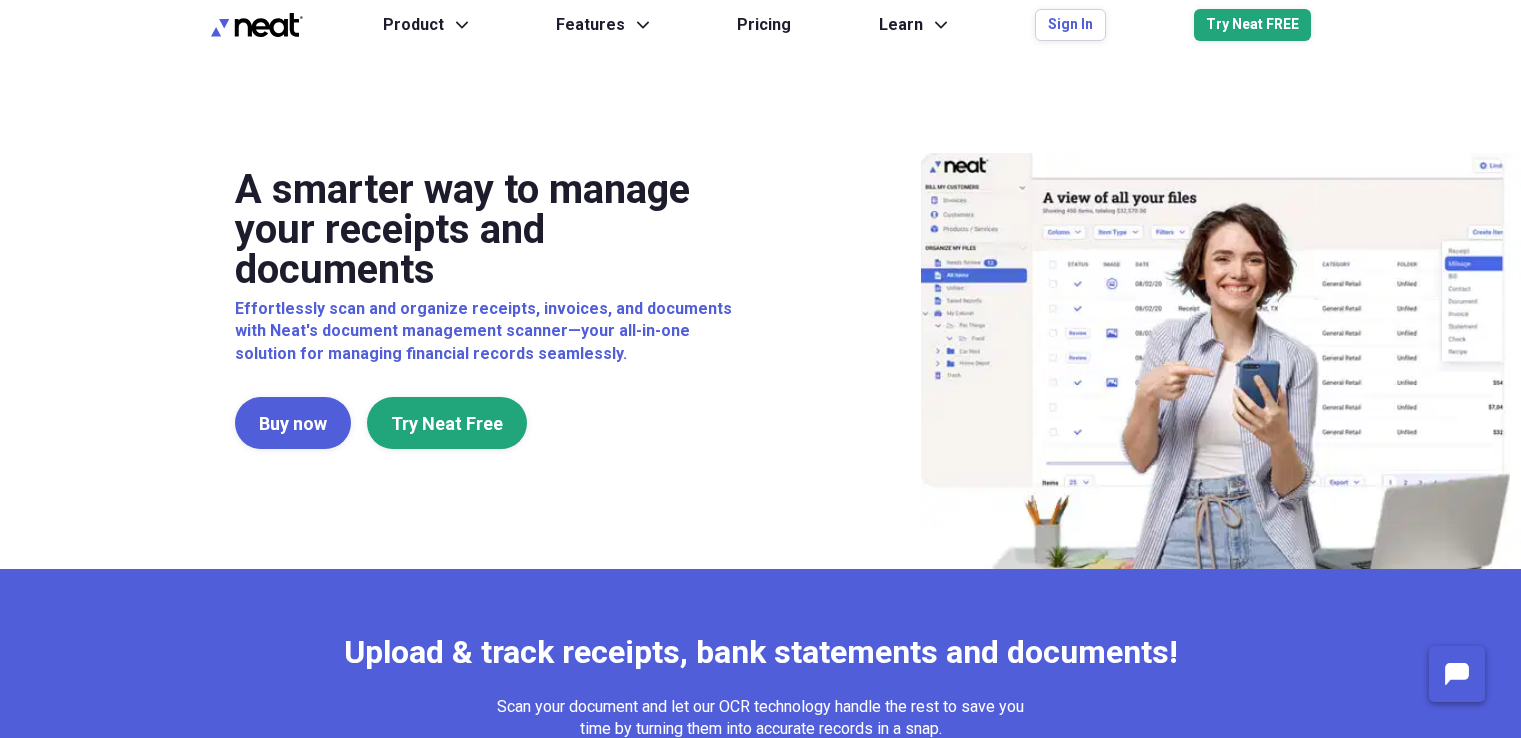 scroll, scrollTop: 0, scrollLeft: 0, axis: both 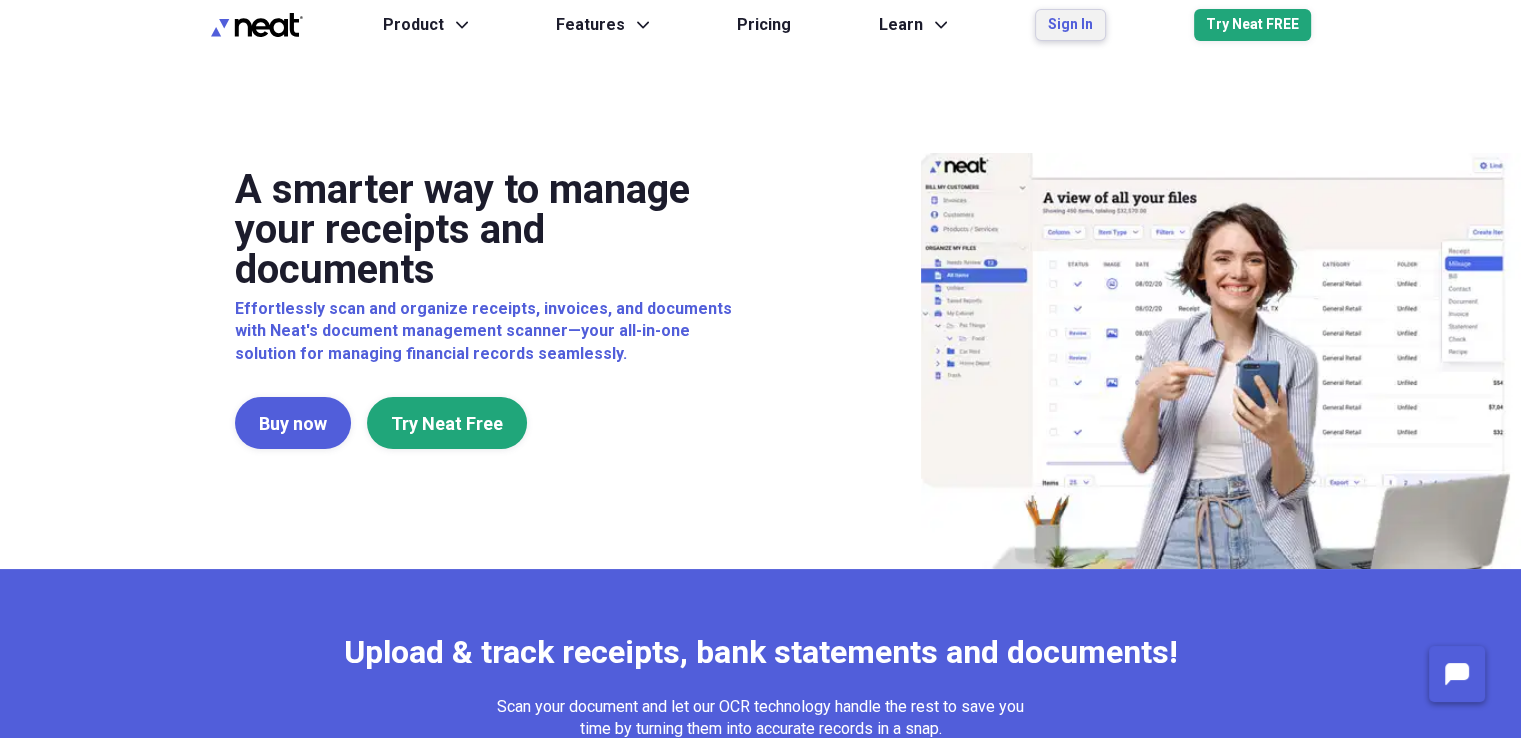click on "Sign In" at bounding box center [1070, 25] 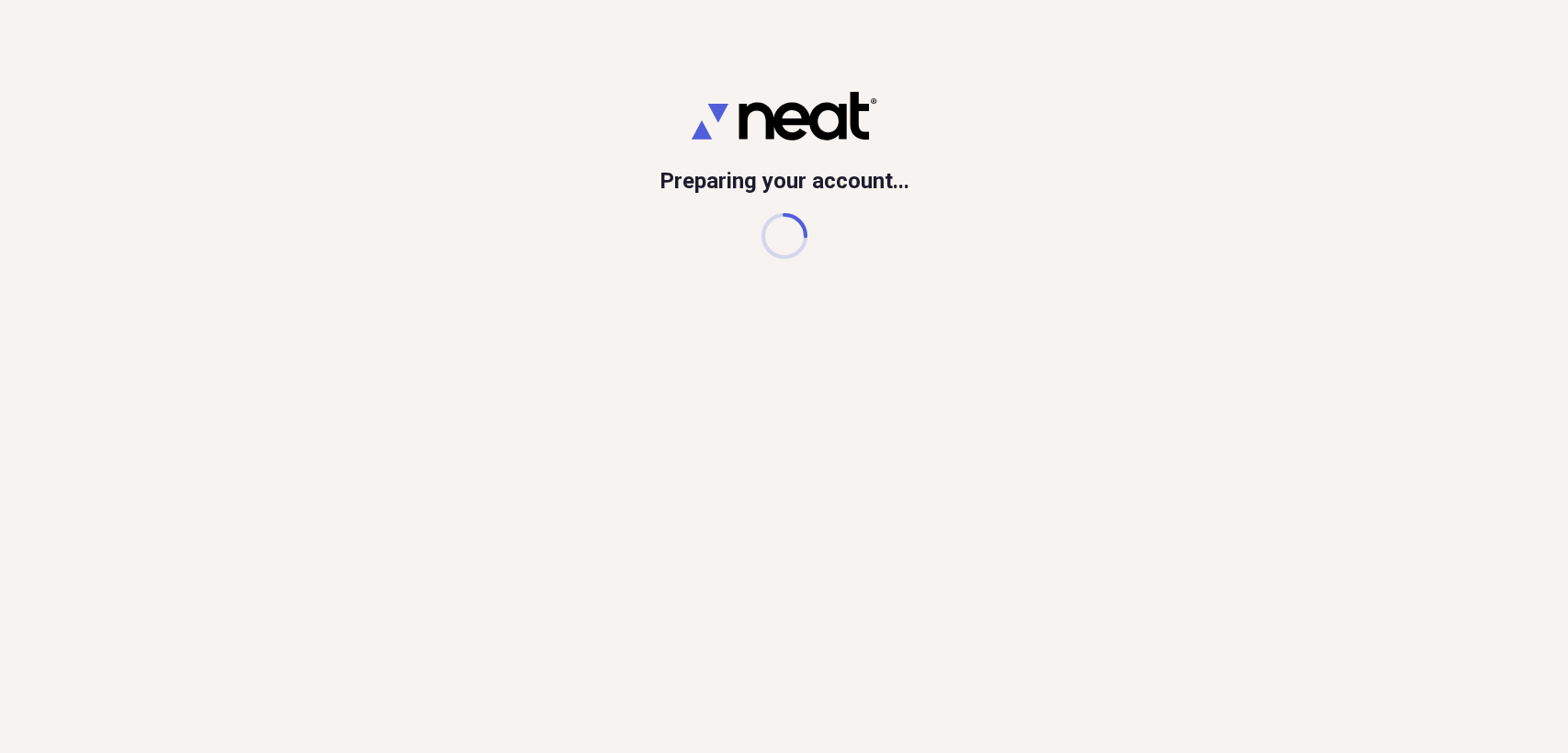 scroll, scrollTop: 0, scrollLeft: 0, axis: both 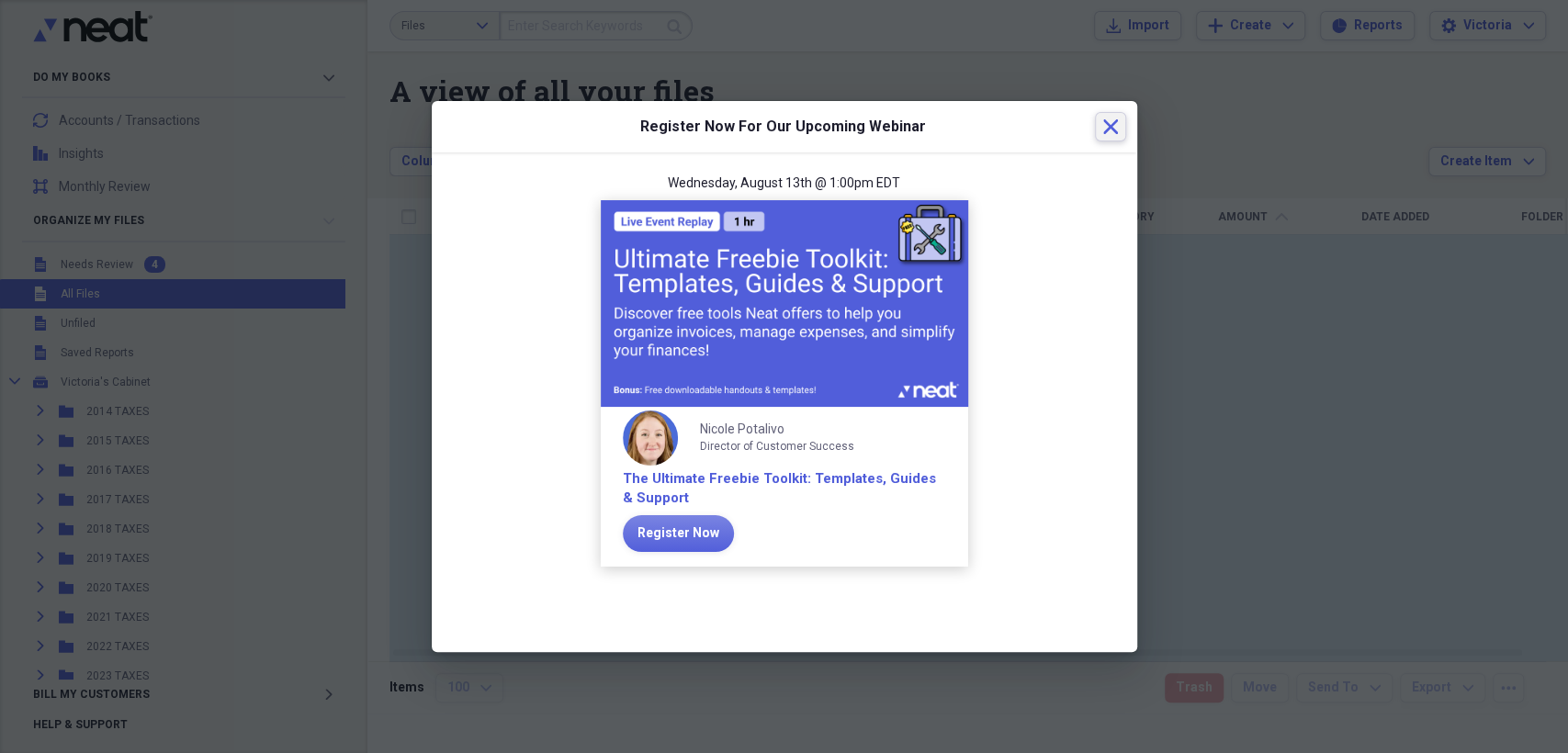 click on "Close" at bounding box center [1111, 127] 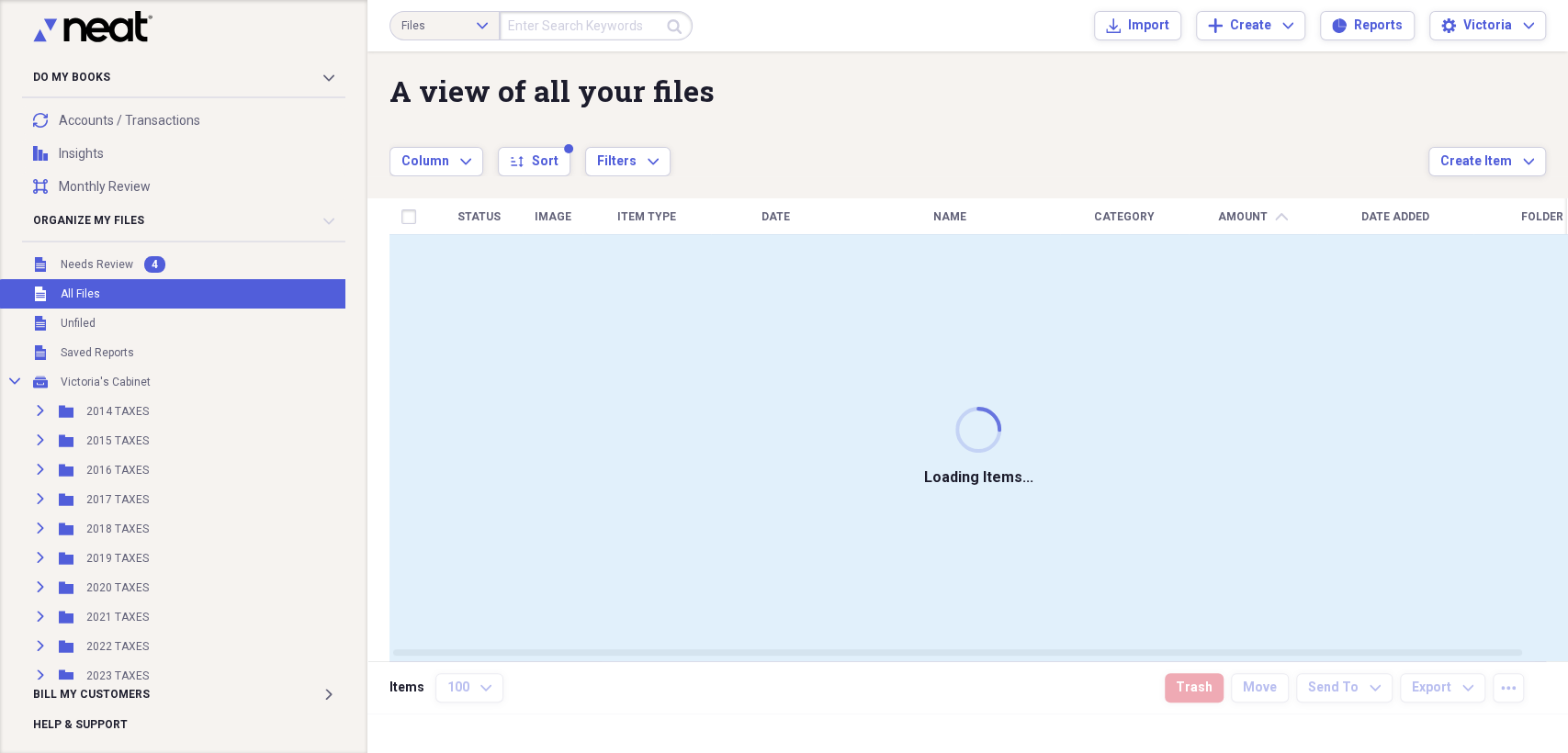click on "Unfiled All Files" at bounding box center [259, 294] 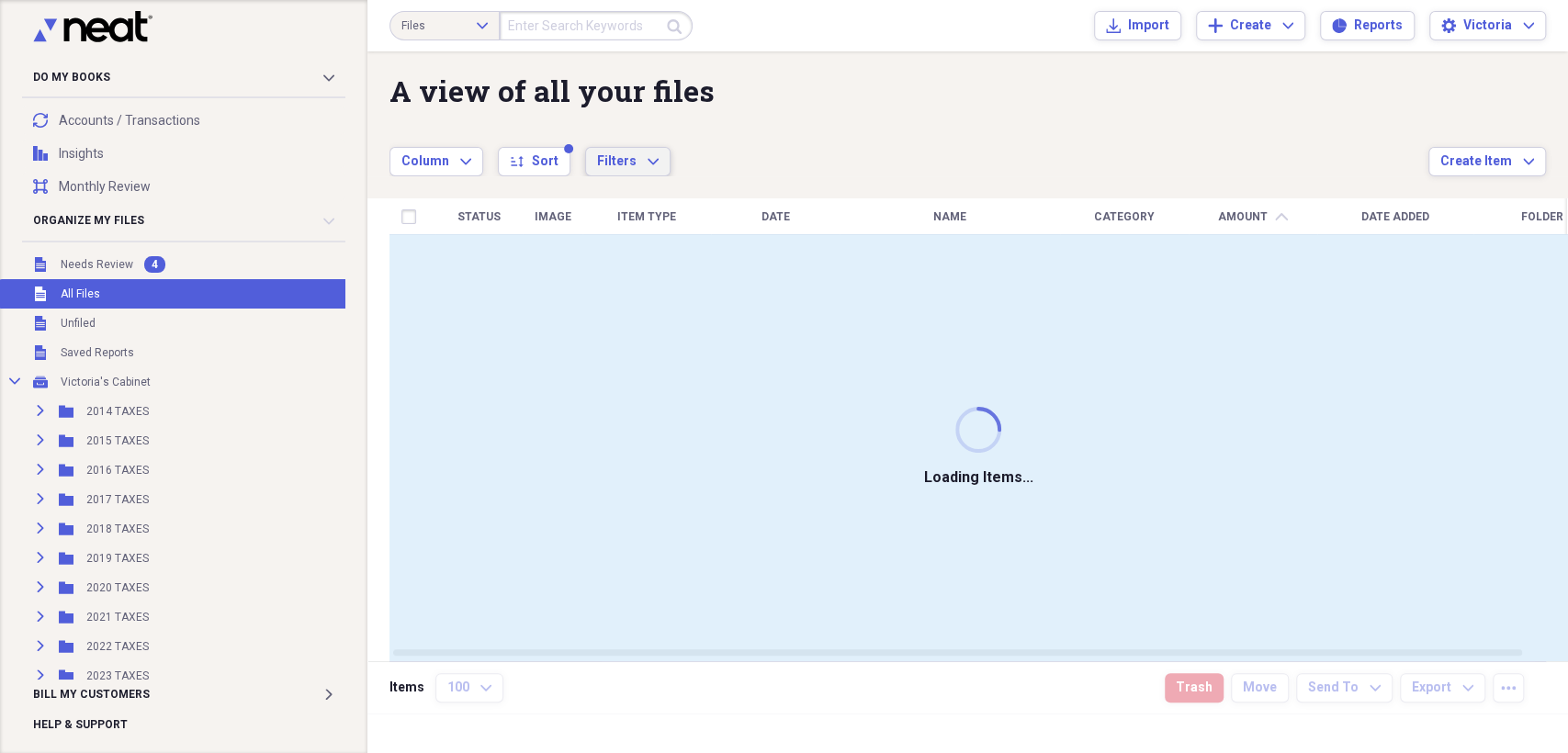 click on "Filters  Expand" at bounding box center [627, 162] 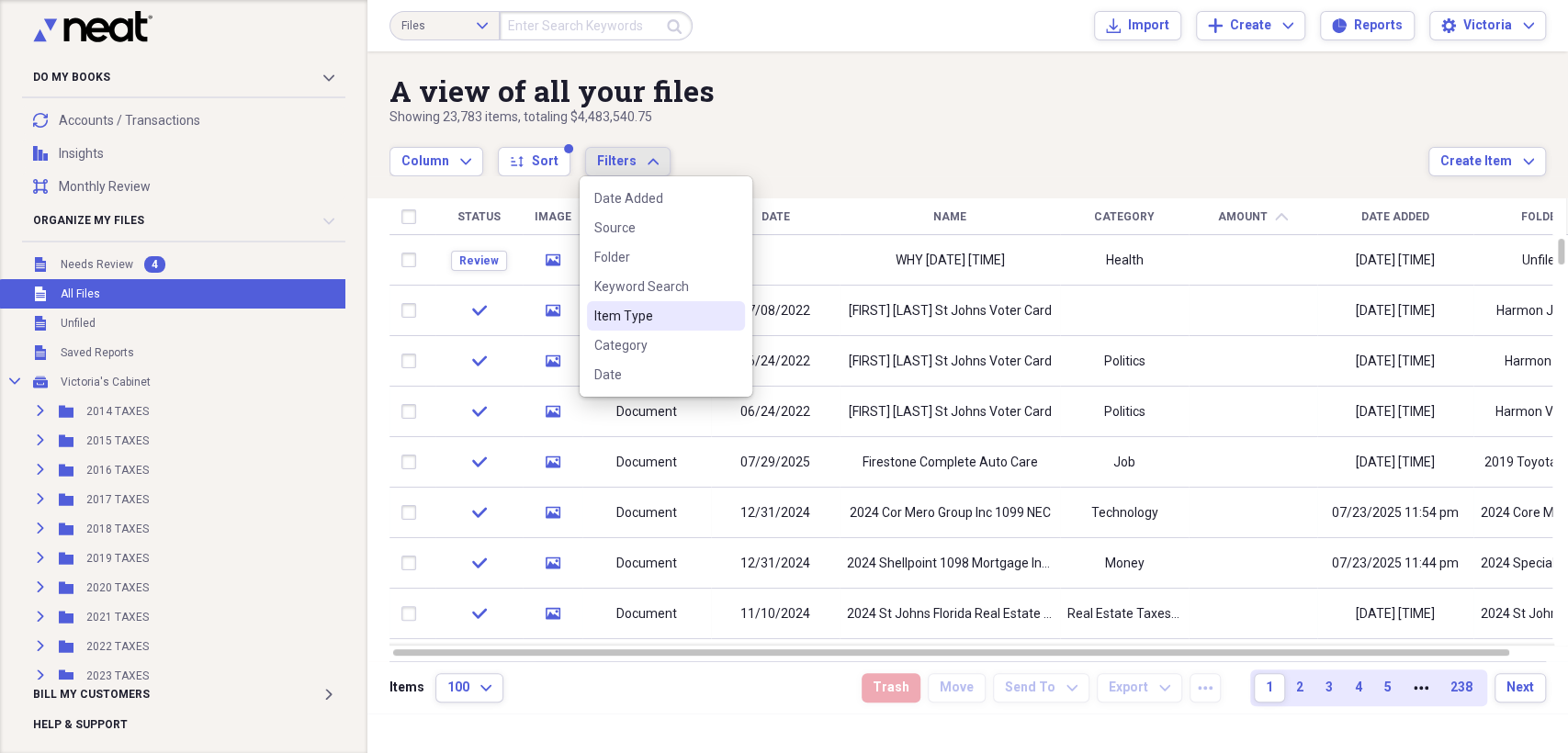 click on "Item Type" at bounding box center (655, 316) 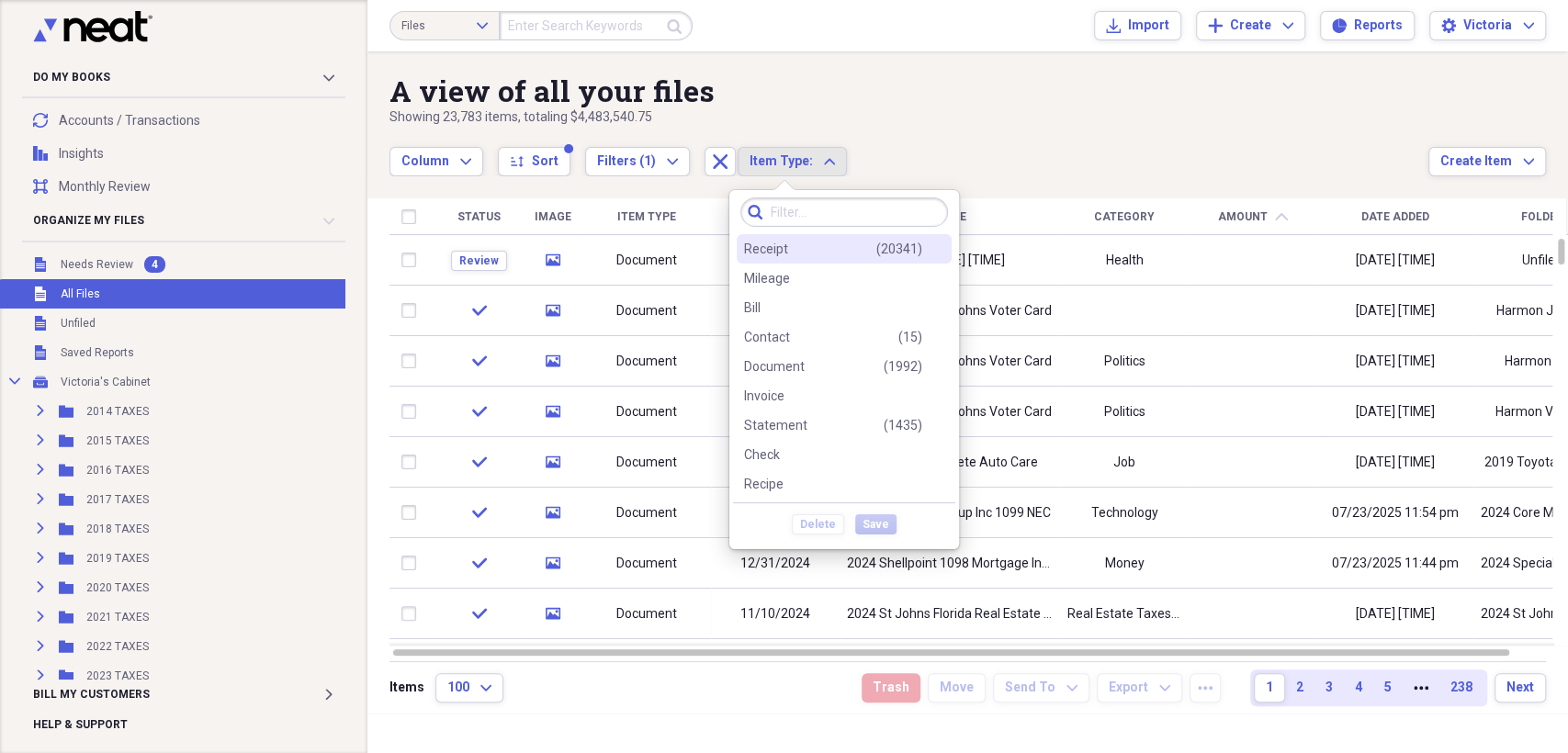 click on "Receipt" at bounding box center (766, 249) 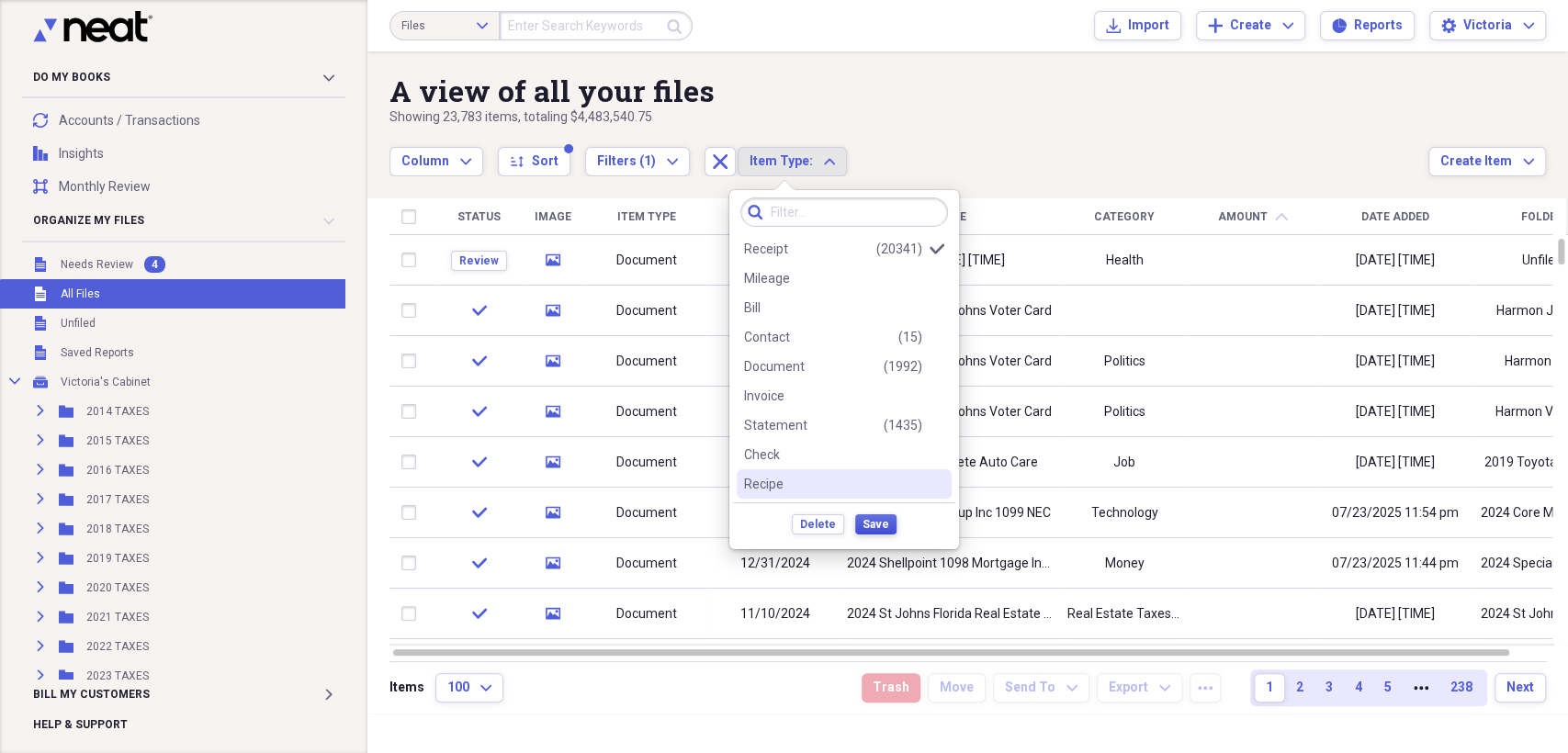click on "Save" at bounding box center [875, 524] 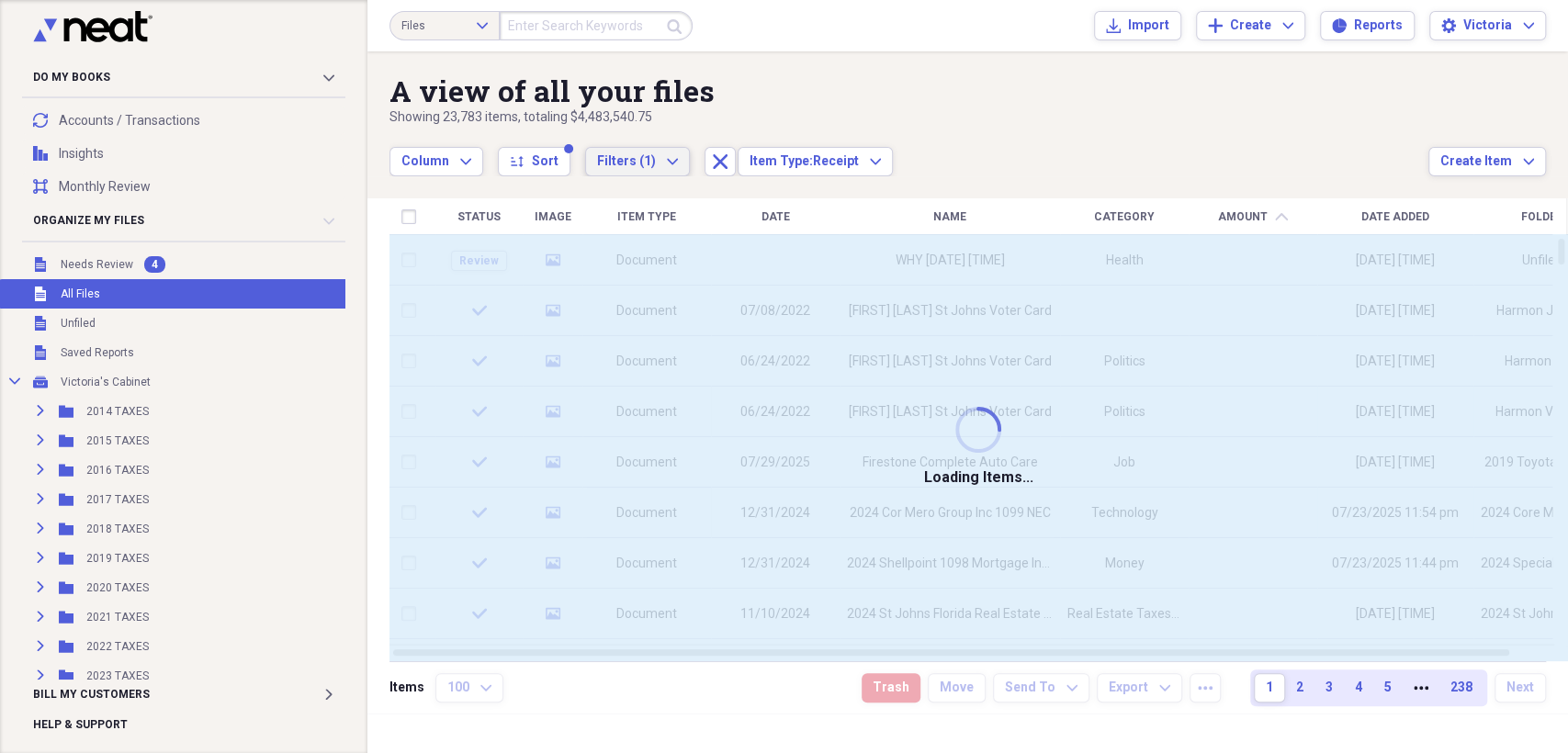 click on "Filters (1)" at bounding box center (626, 161) 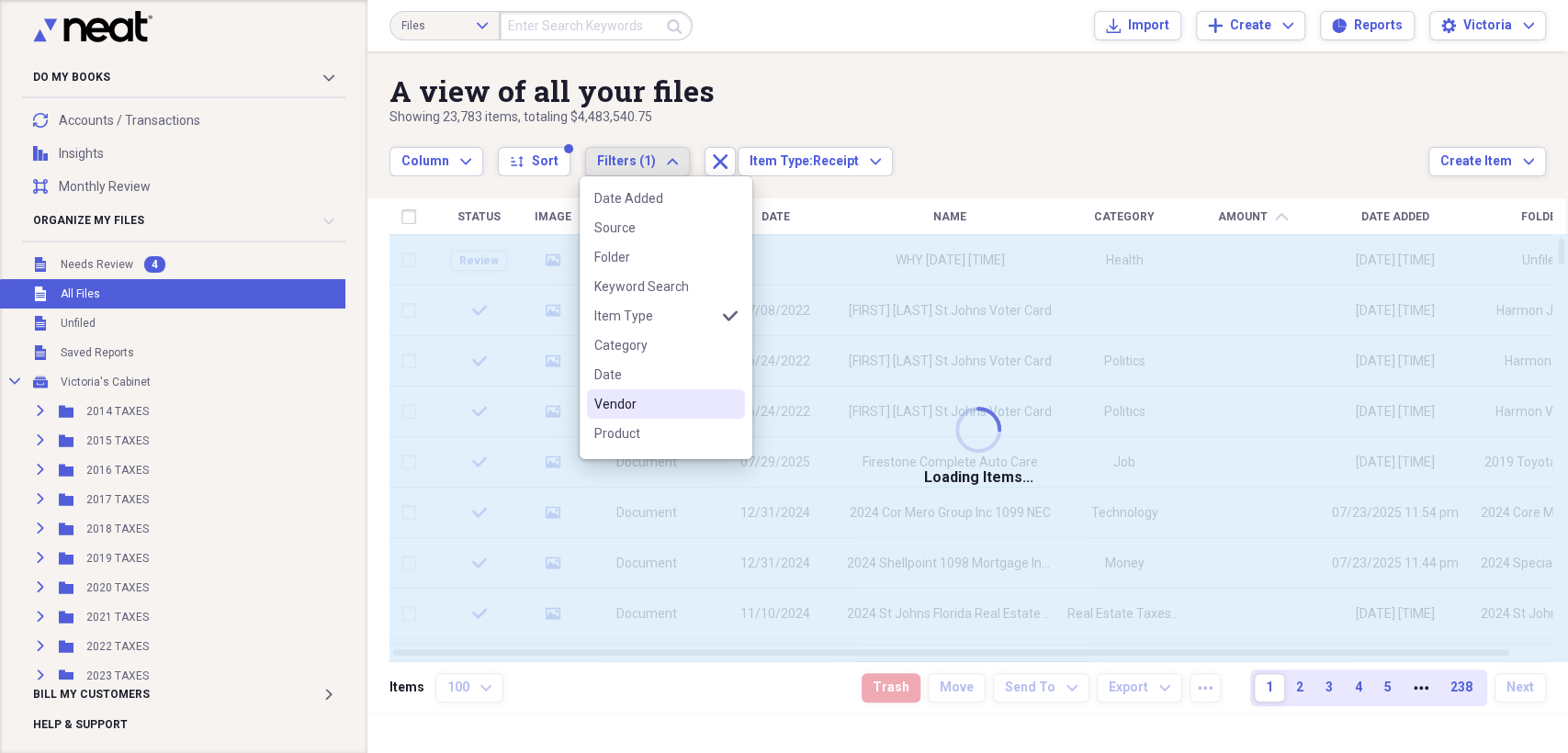 click on "Vendor" at bounding box center (655, 404) 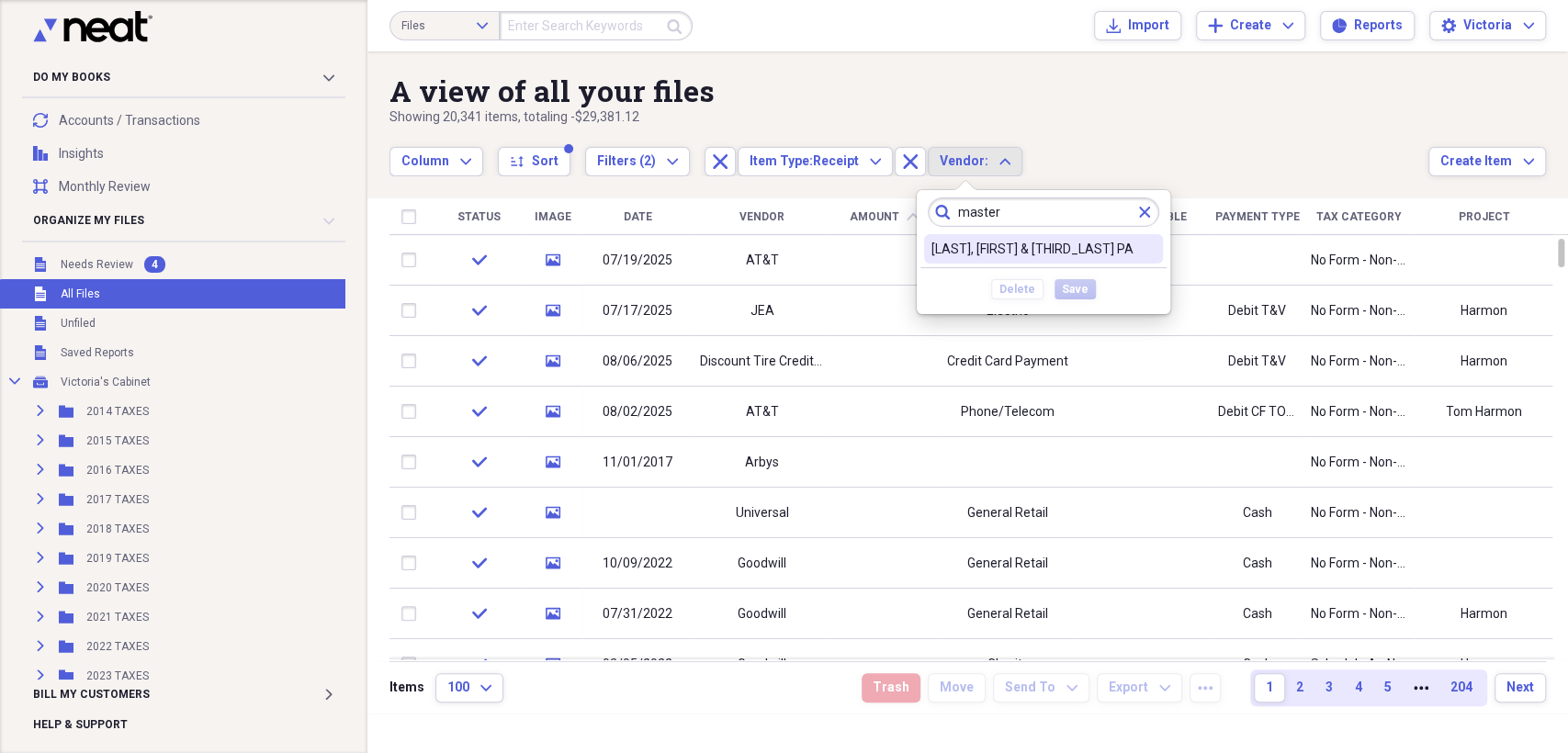 type on "master" 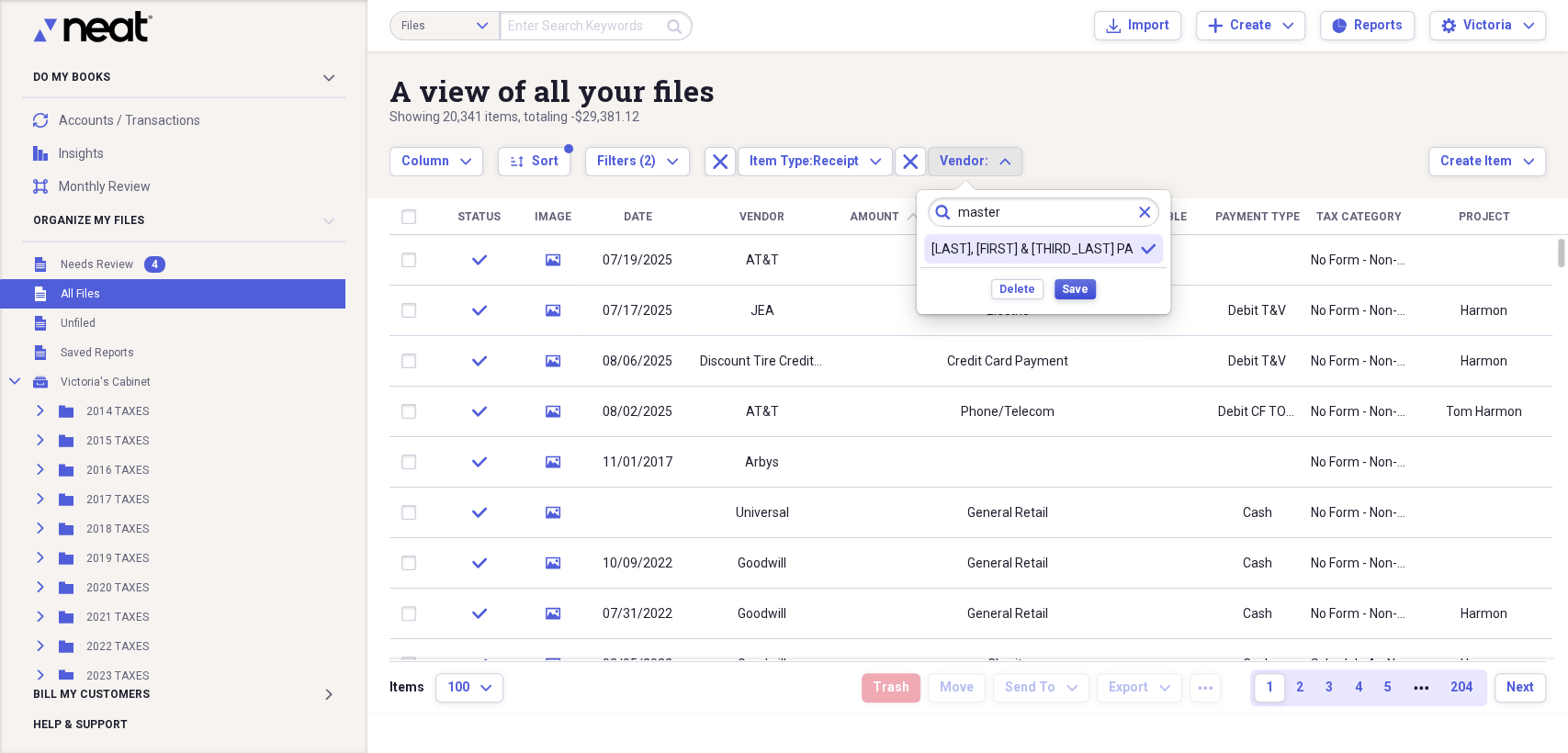 click on "Save" at bounding box center (1075, 289) 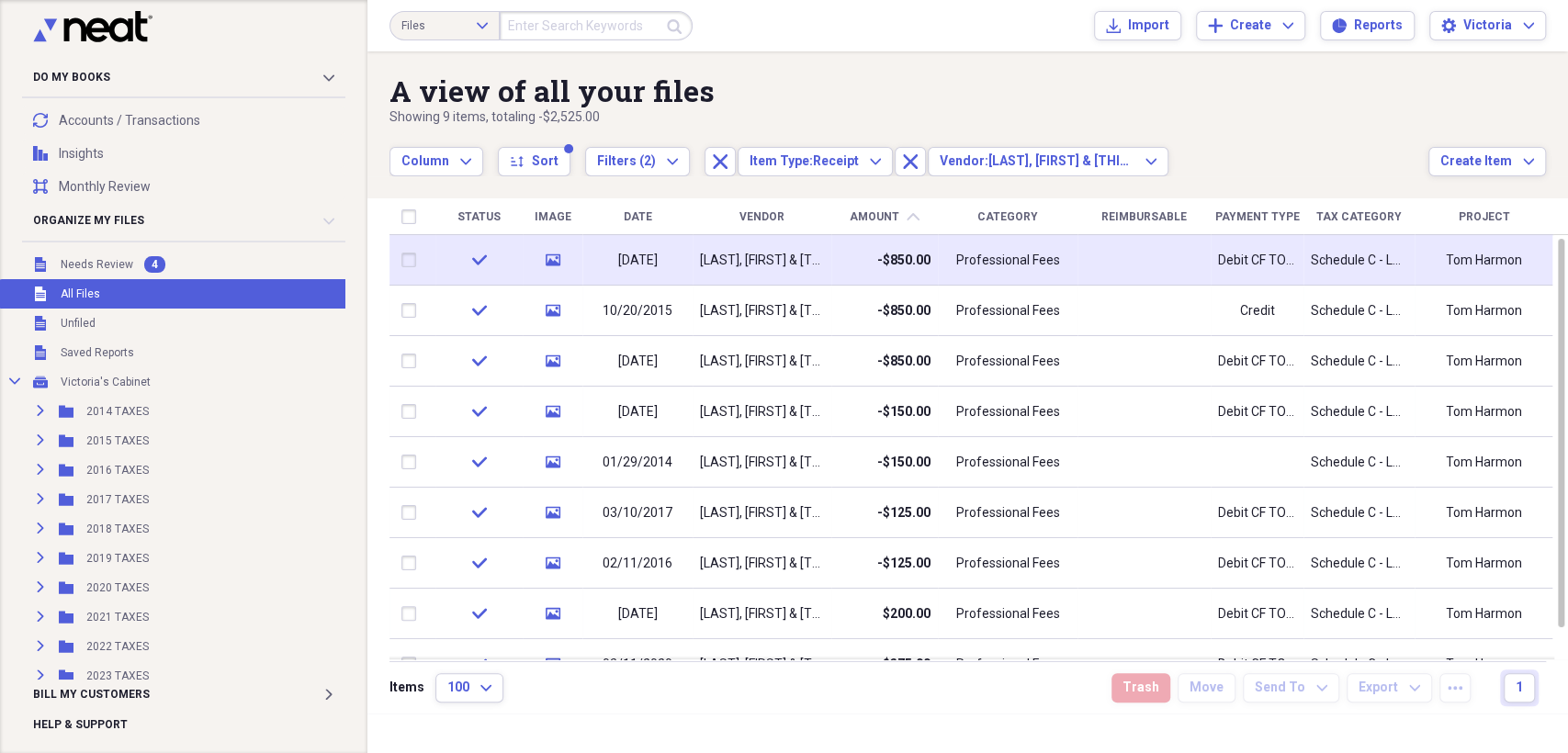 click on "-$850.00" at bounding box center (885, 260) 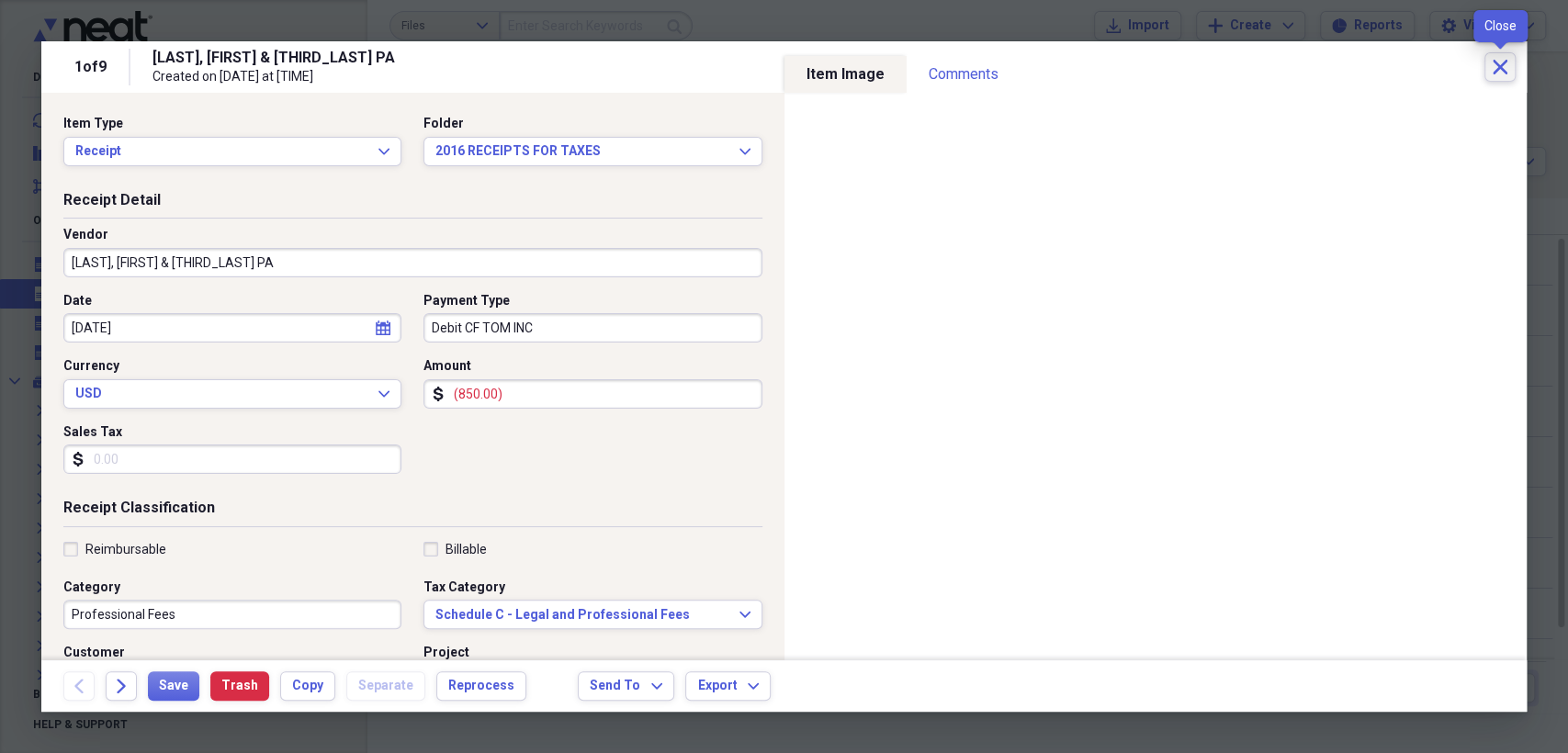 click on "Close" 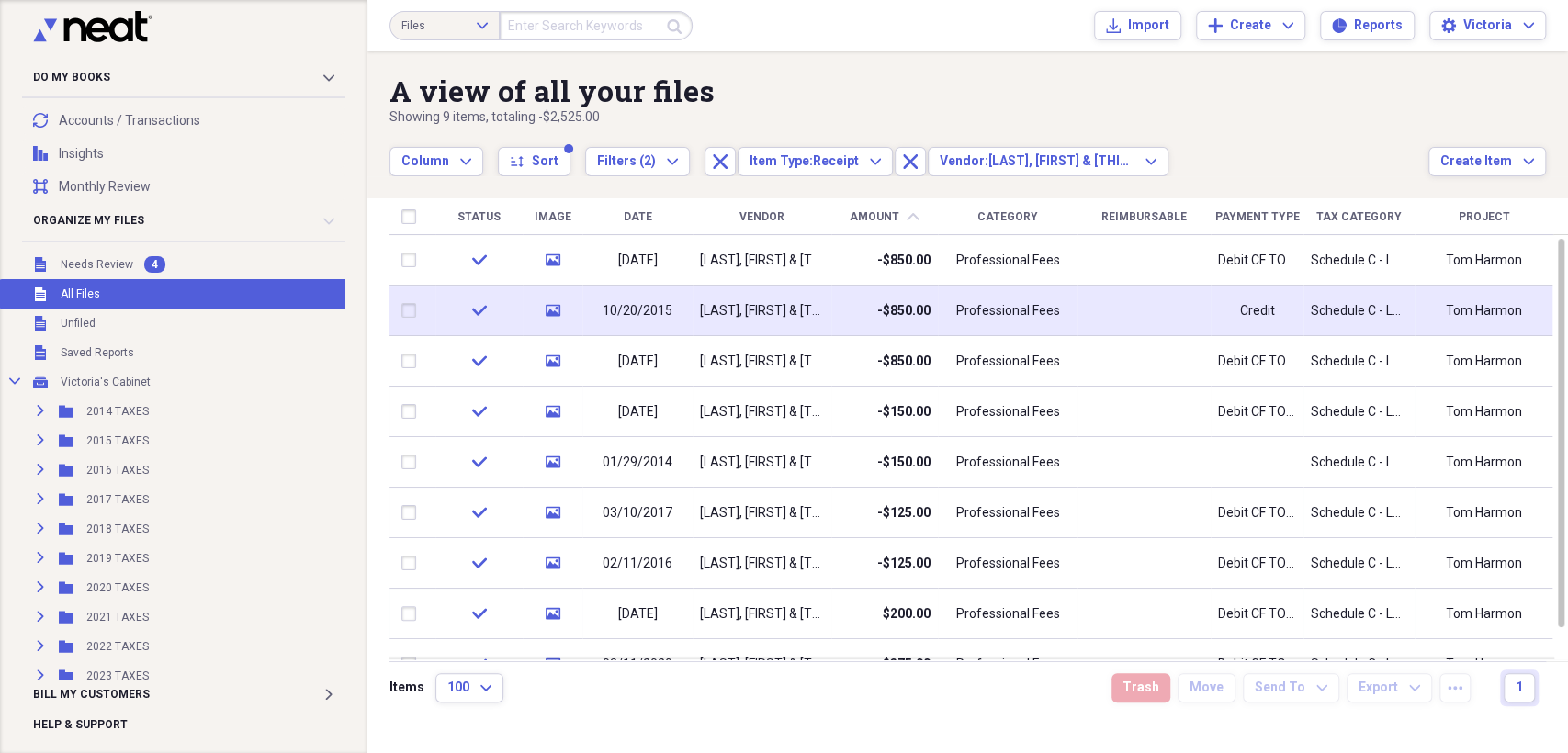 click on "[LAST], [LAST] & [LAST] PA" at bounding box center [761, 310] 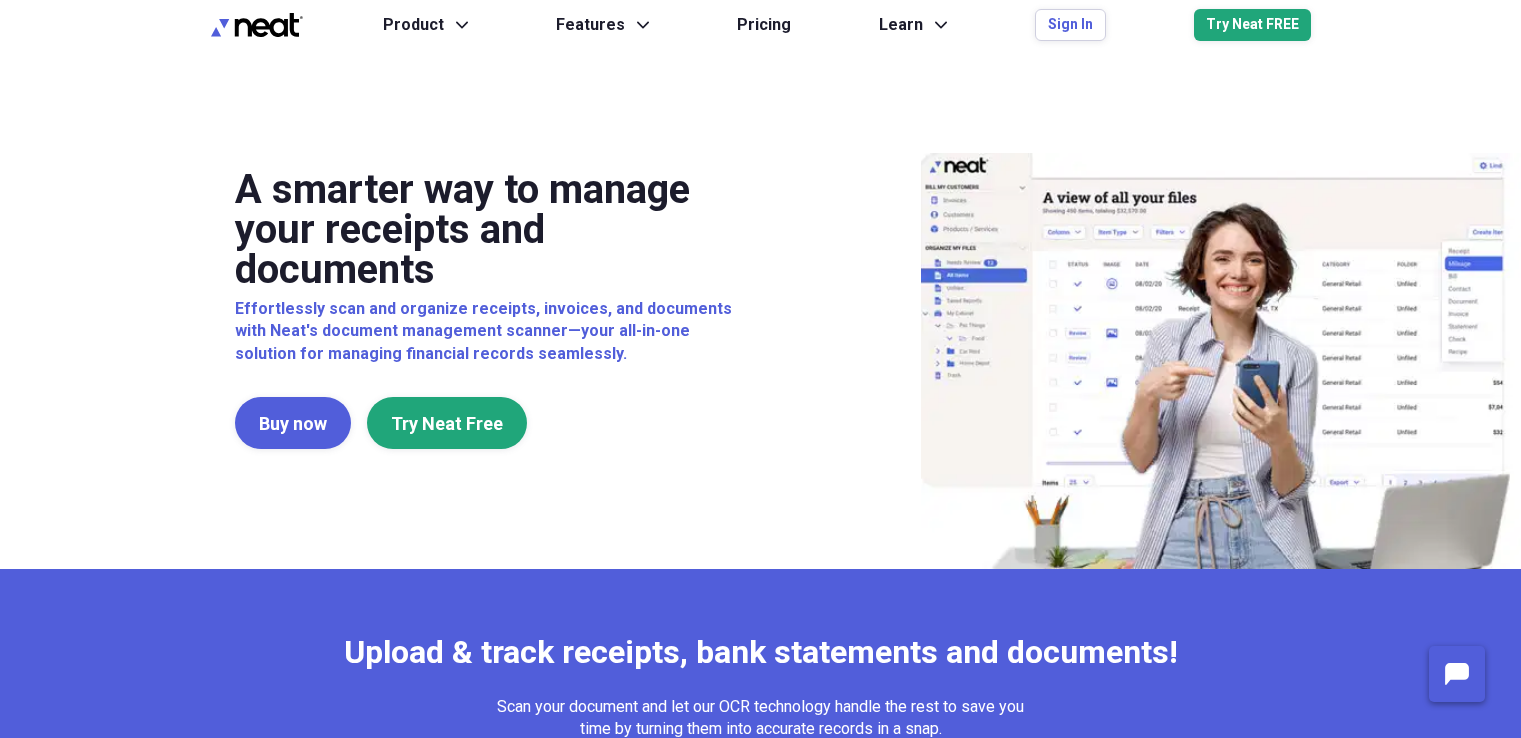 scroll, scrollTop: 0, scrollLeft: 0, axis: both 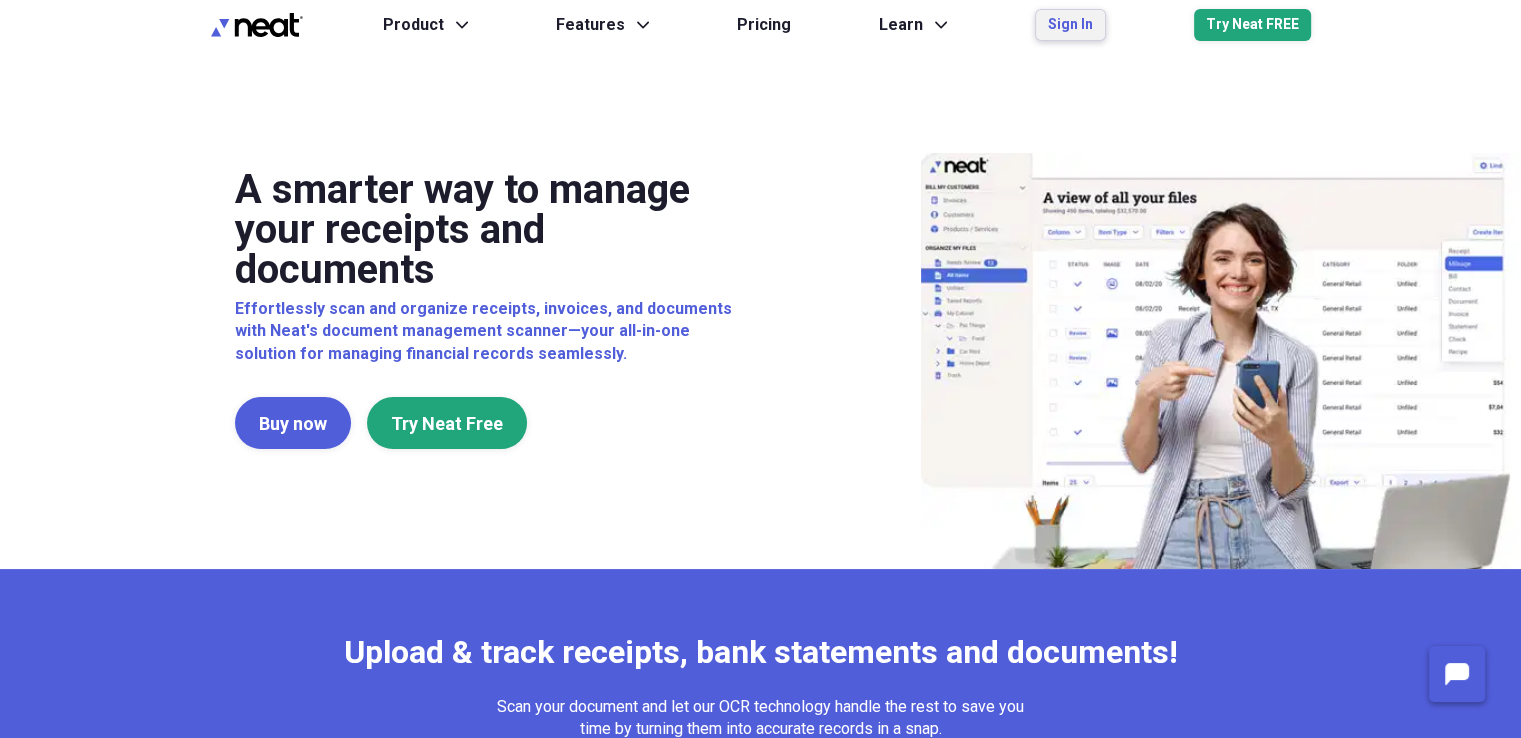 click on "Sign In" at bounding box center [1070, 25] 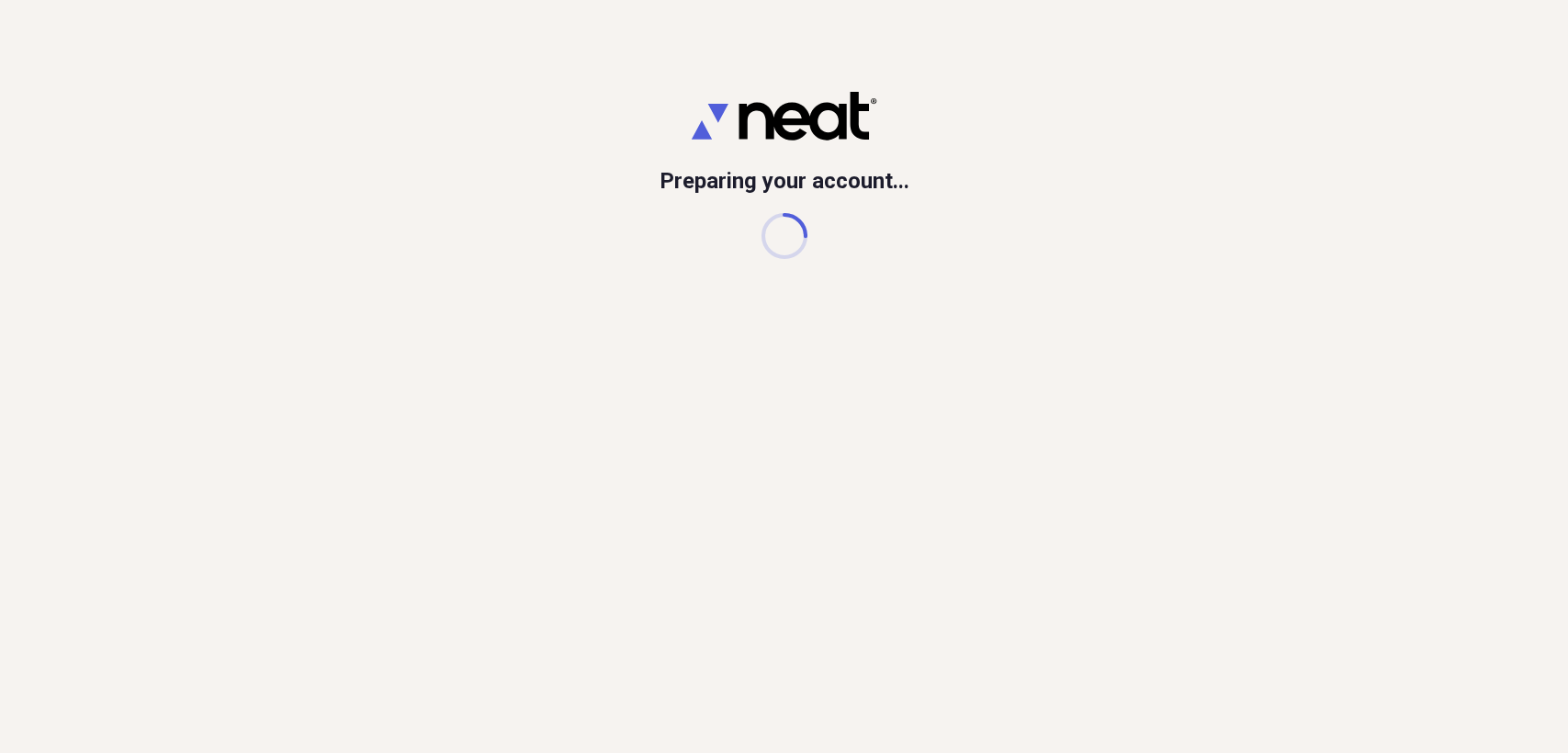 scroll, scrollTop: 0, scrollLeft: 0, axis: both 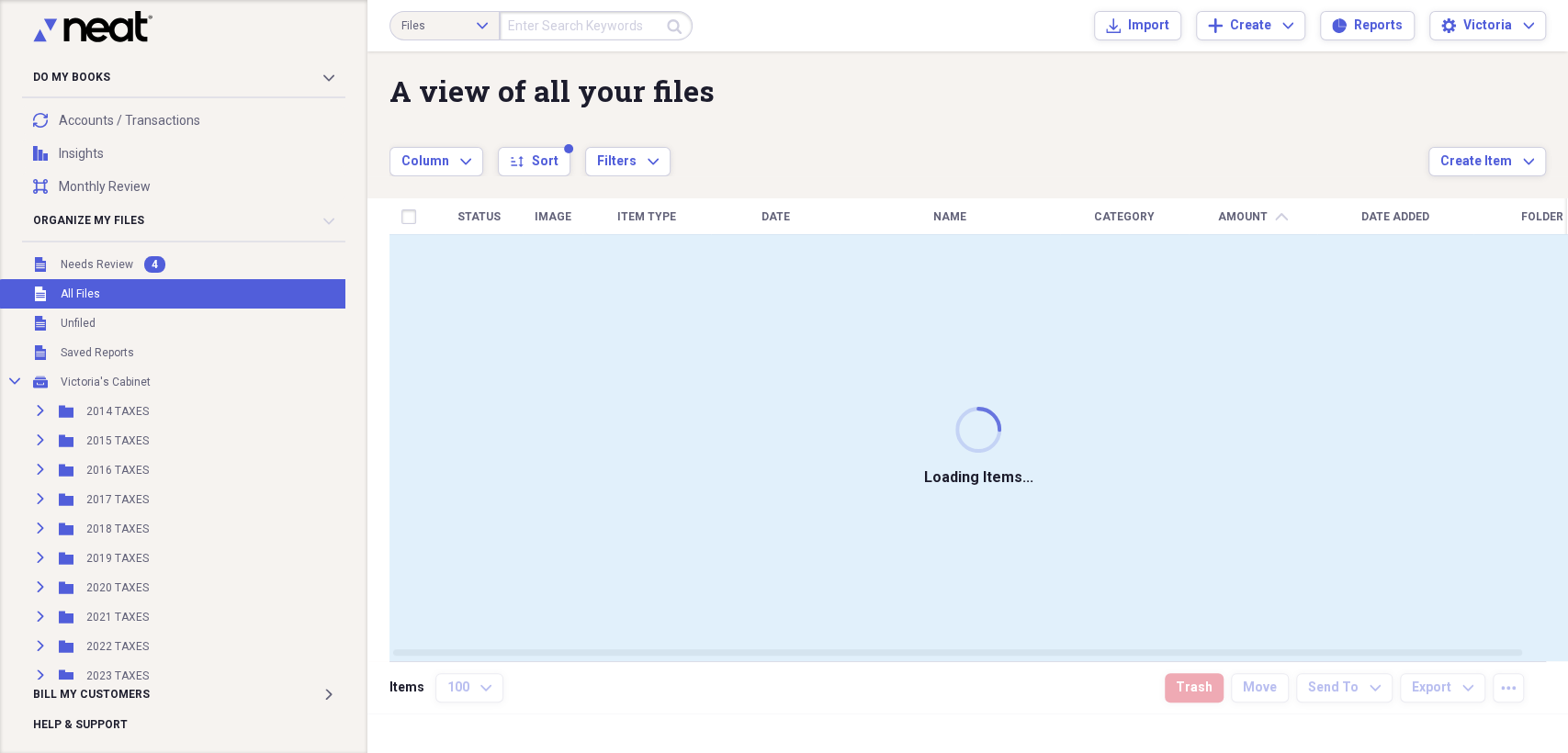 click on "All Files" at bounding box center [80, 294] 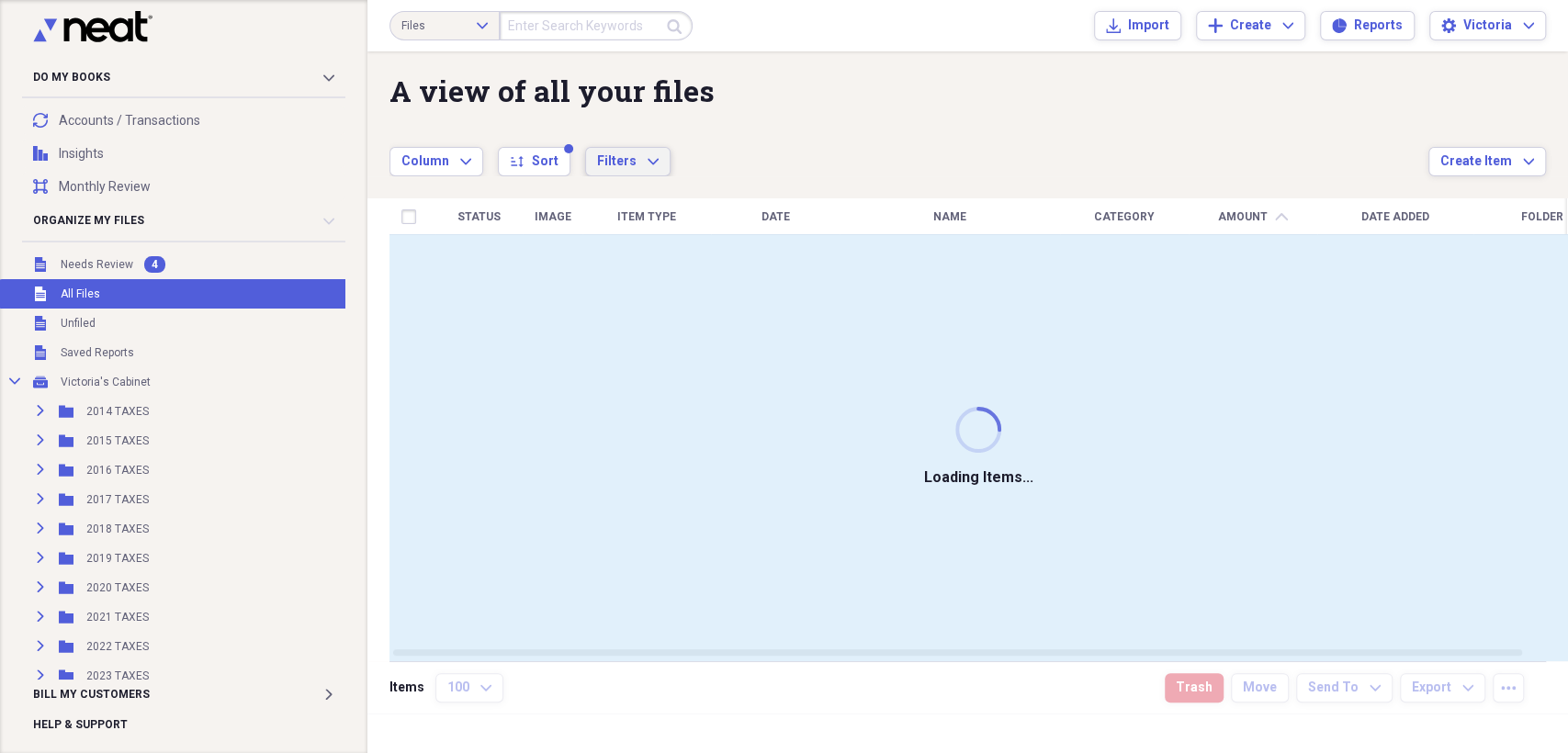 click on "Filters" at bounding box center [616, 161] 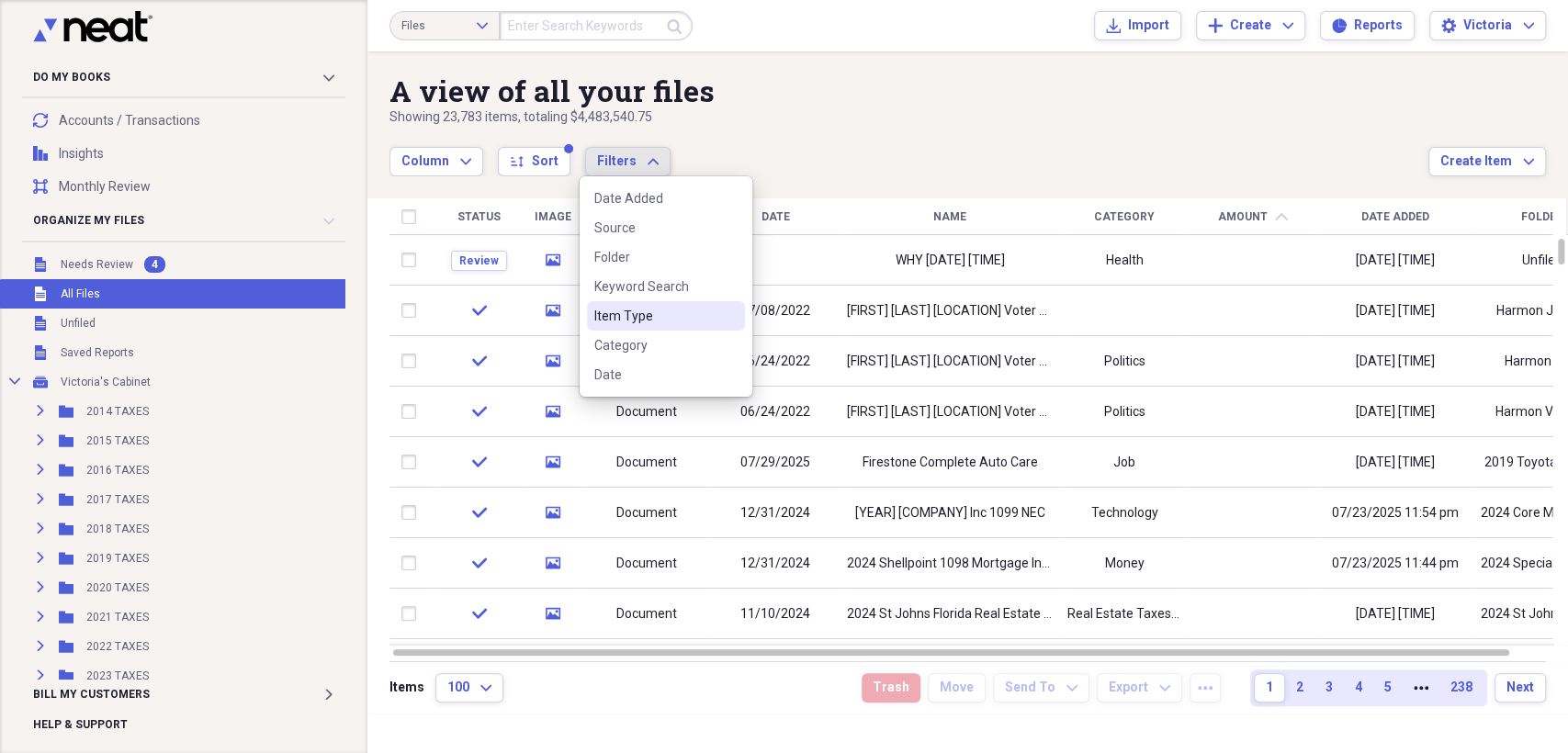 click on "Item Type" at bounding box center (655, 316) 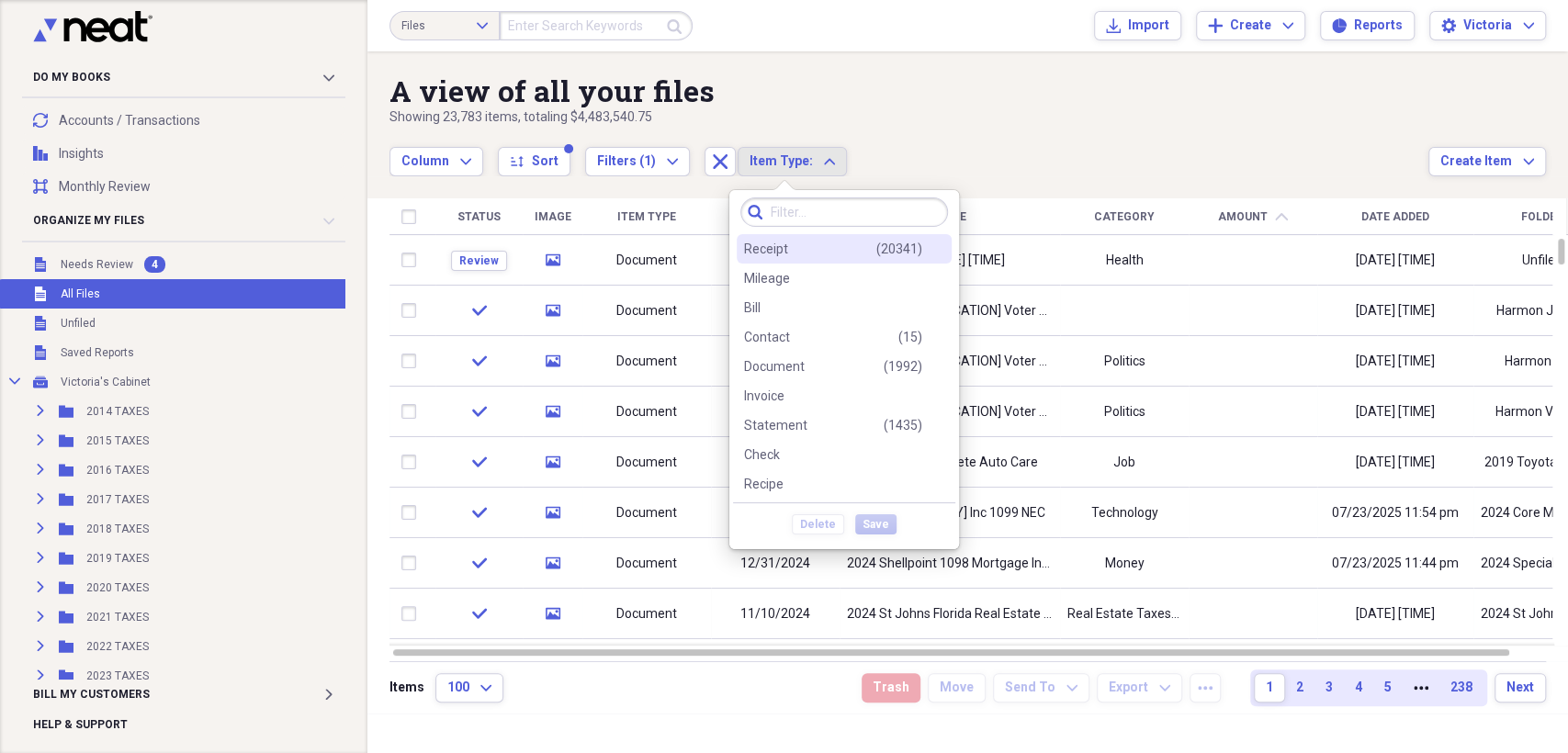 click on "Receipt ( 20341 )" at bounding box center (844, 249) 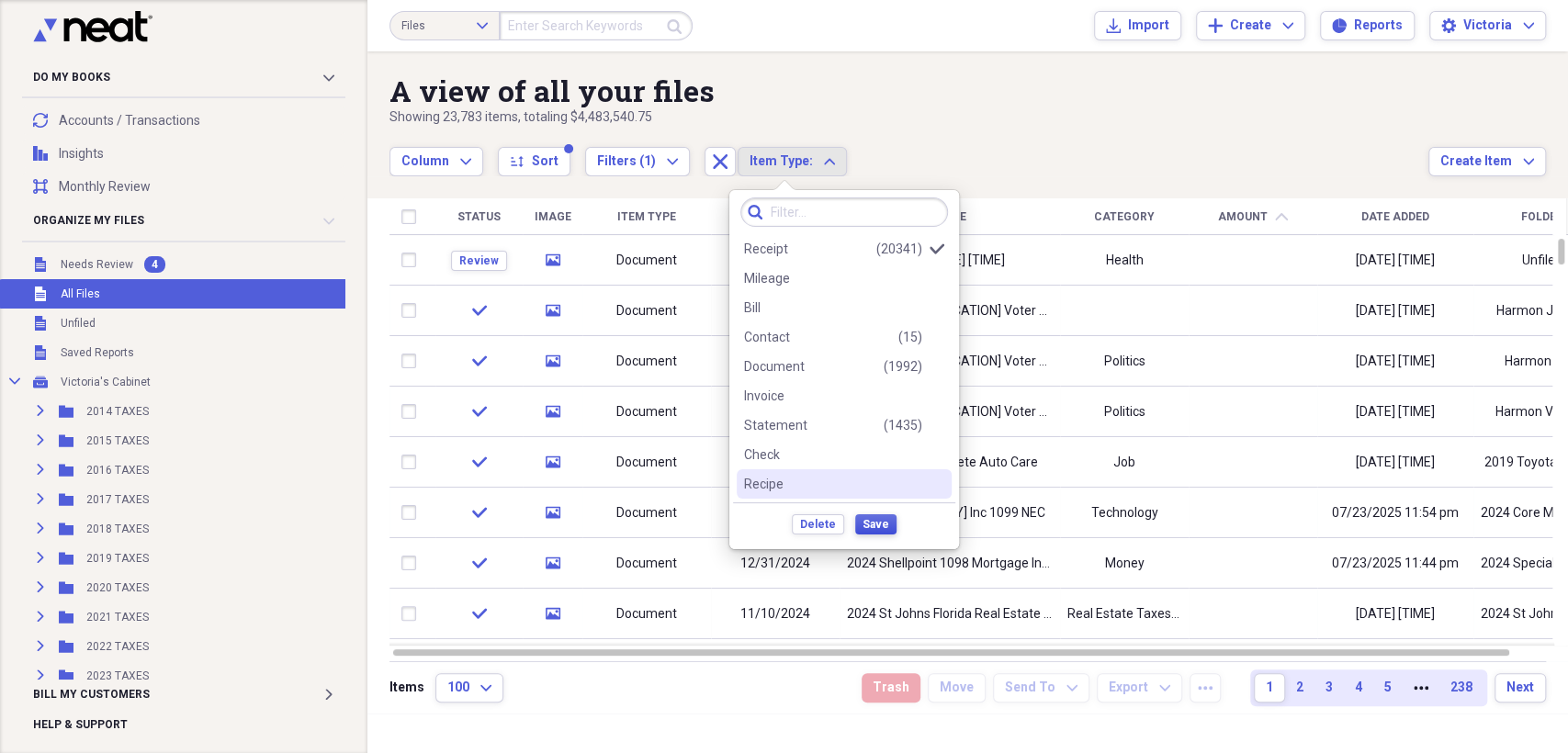 click on "Save" at bounding box center (875, 524) 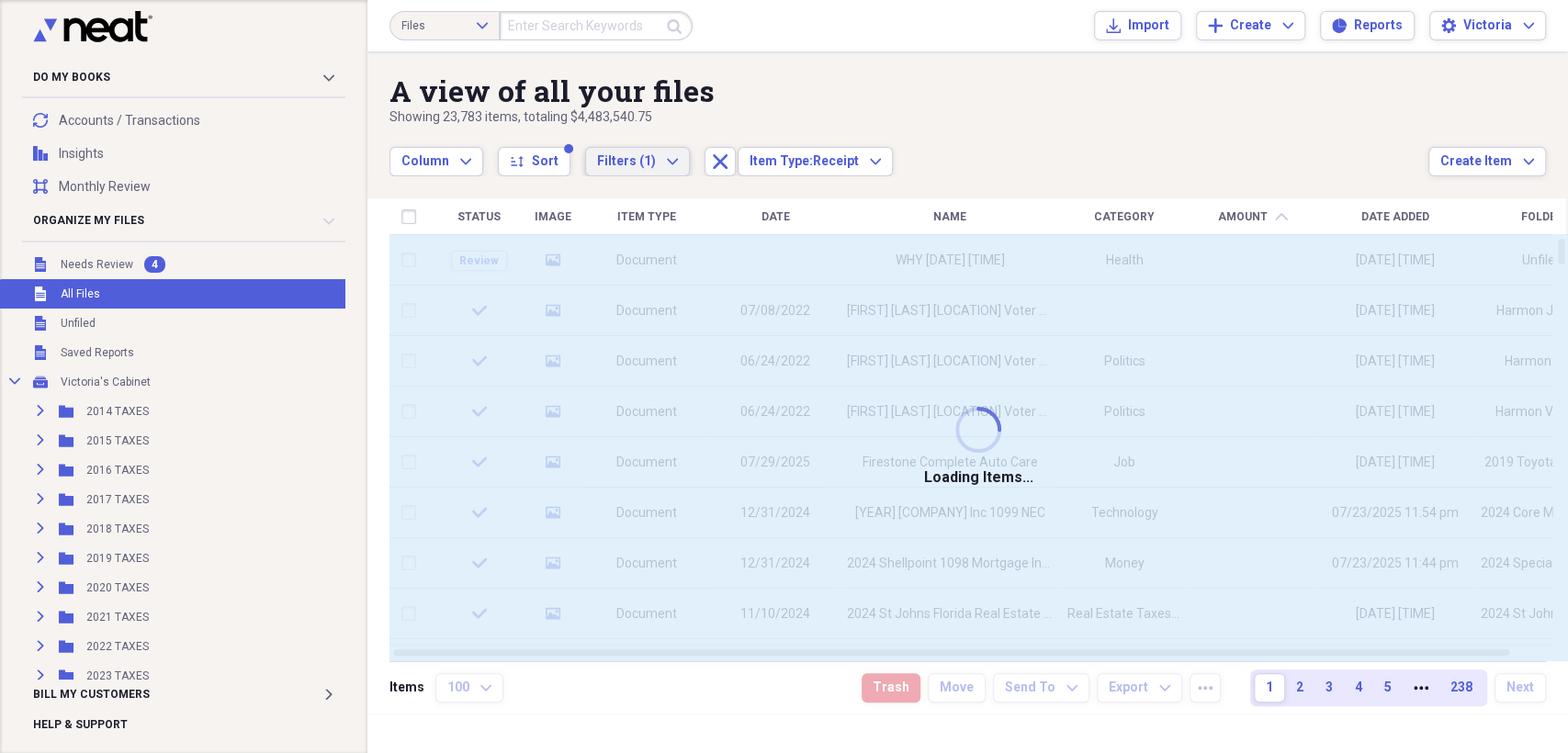 click on "Filters (1)" at bounding box center (626, 162) 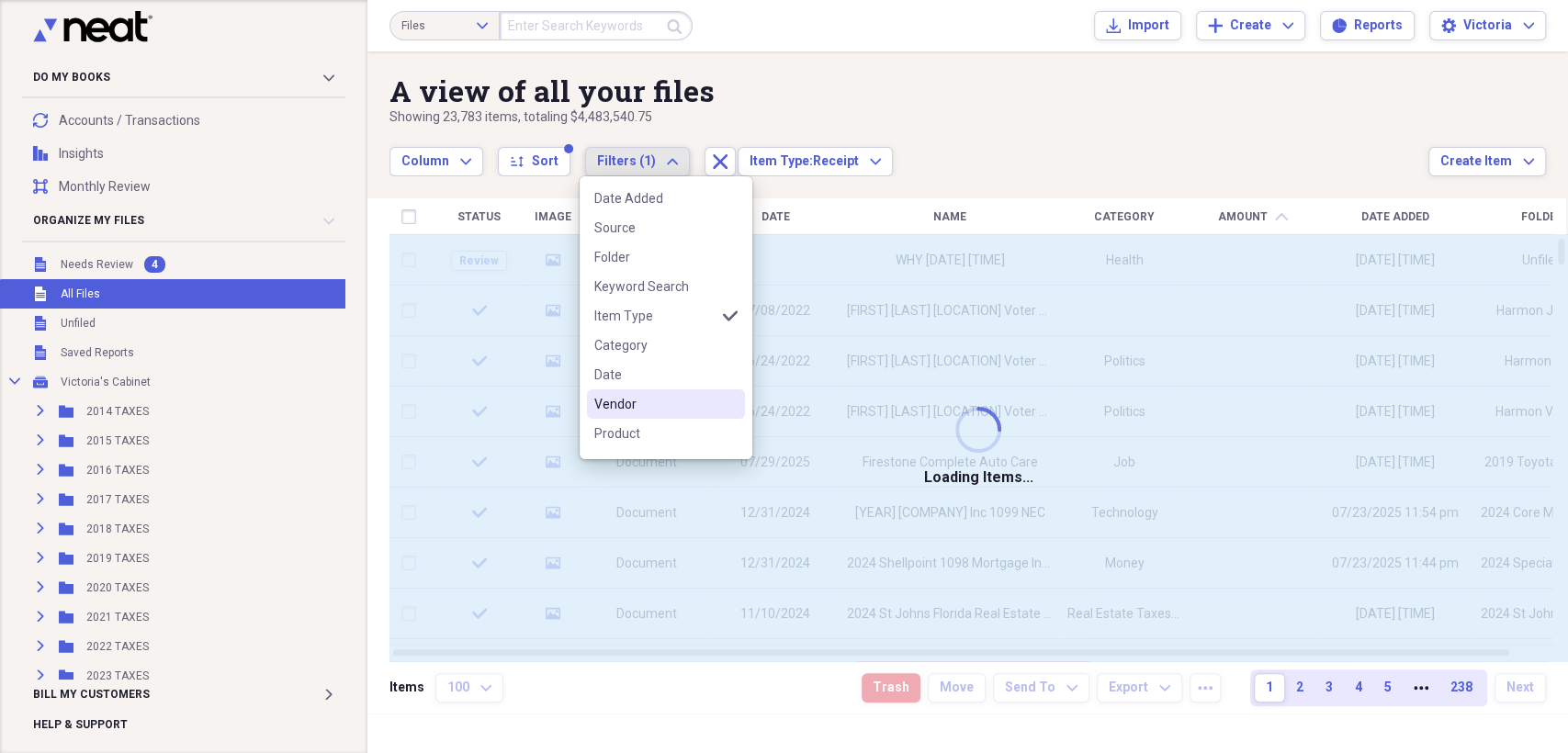 click on "Vendor" at bounding box center [655, 404] 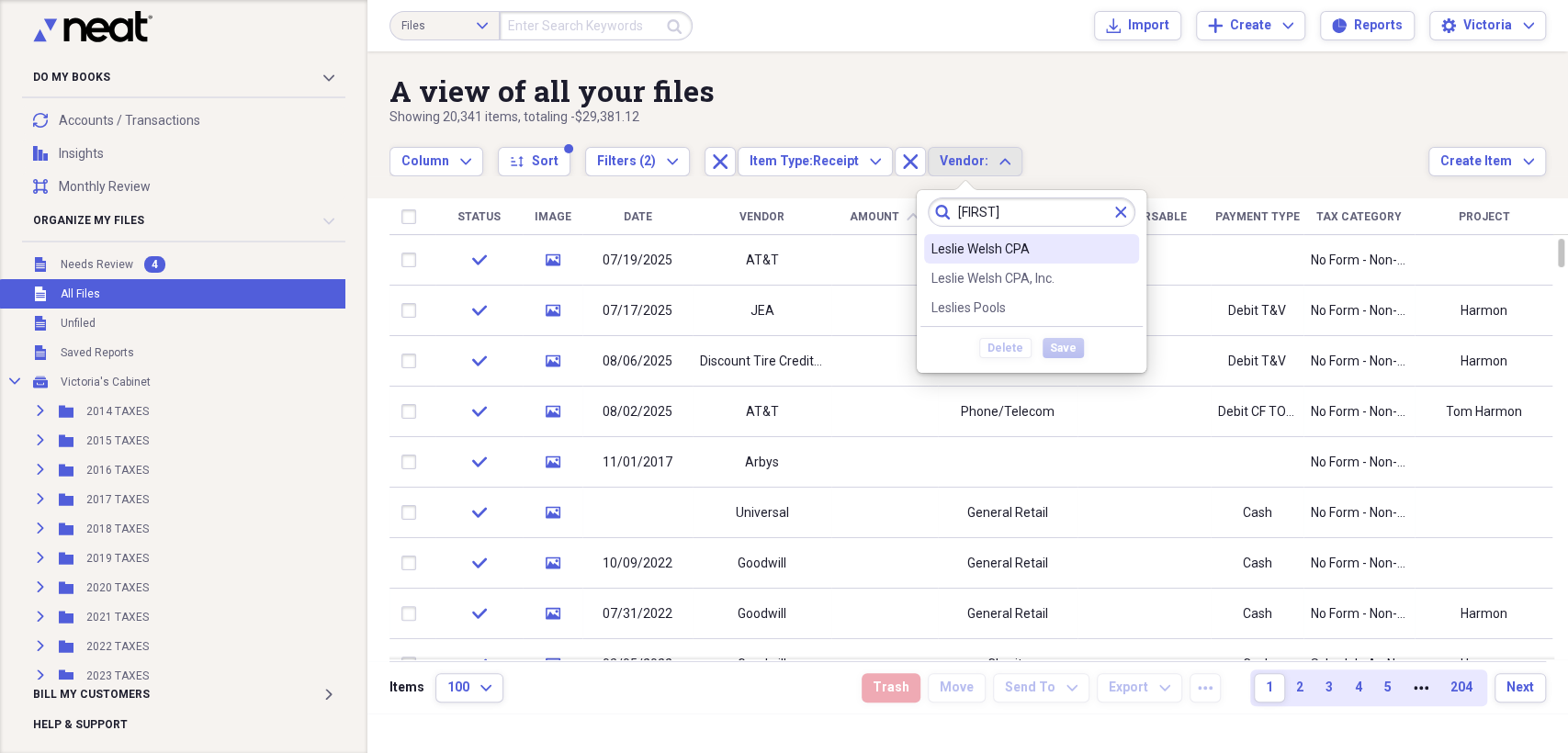 type on "[FIRST]" 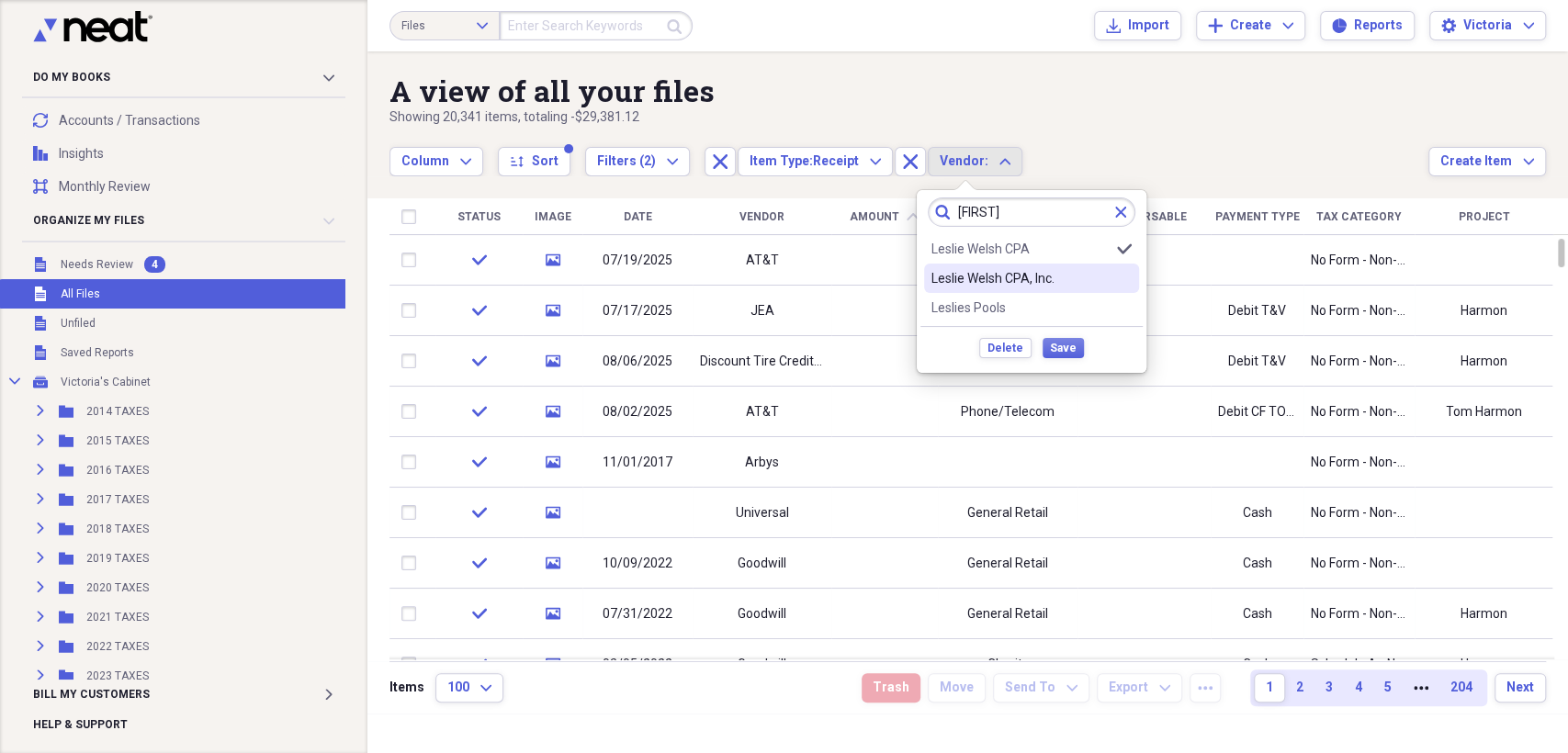 click on "Leslie Welsh CPA, Inc." at bounding box center (1021, 278) 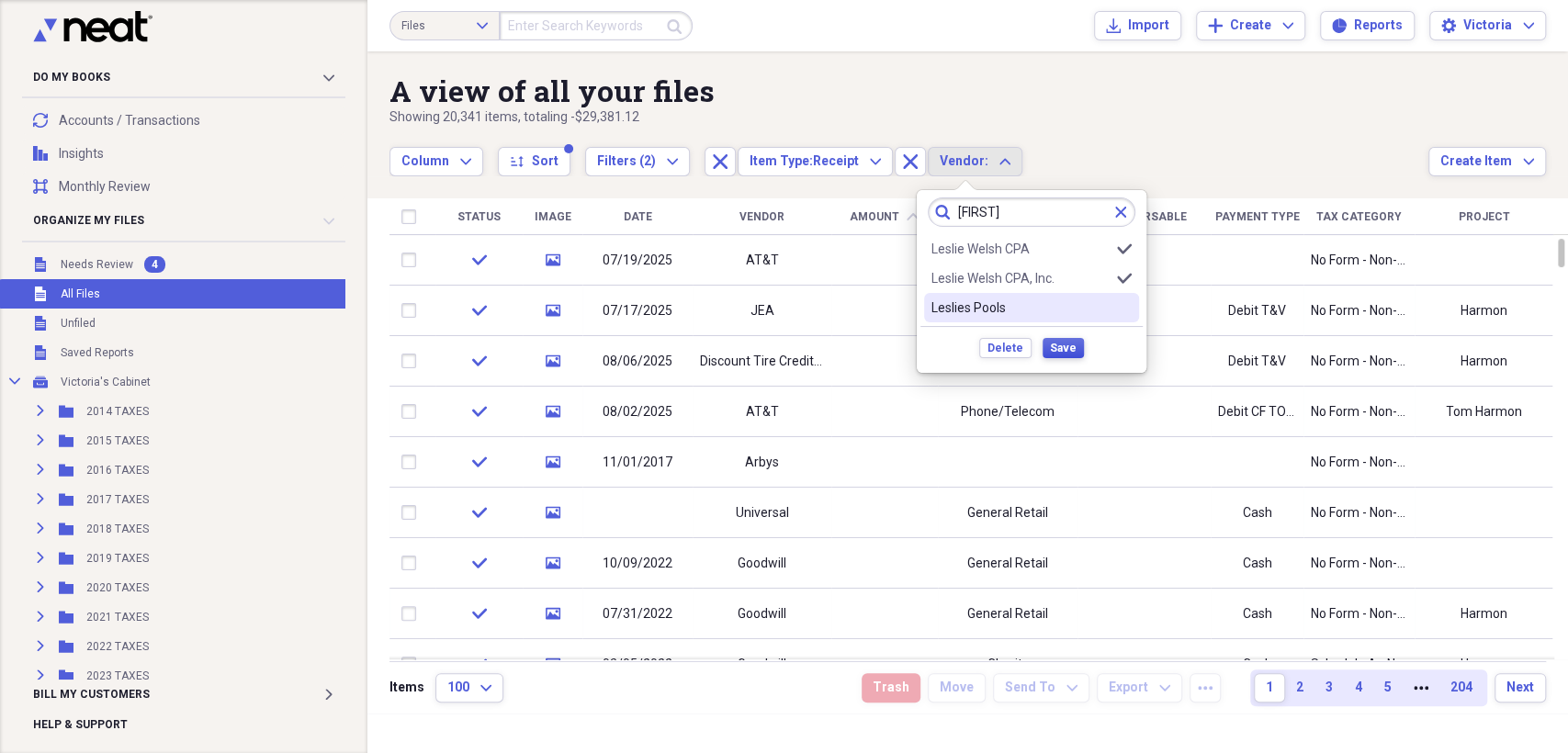 click on "Save" at bounding box center (1063, 348) 